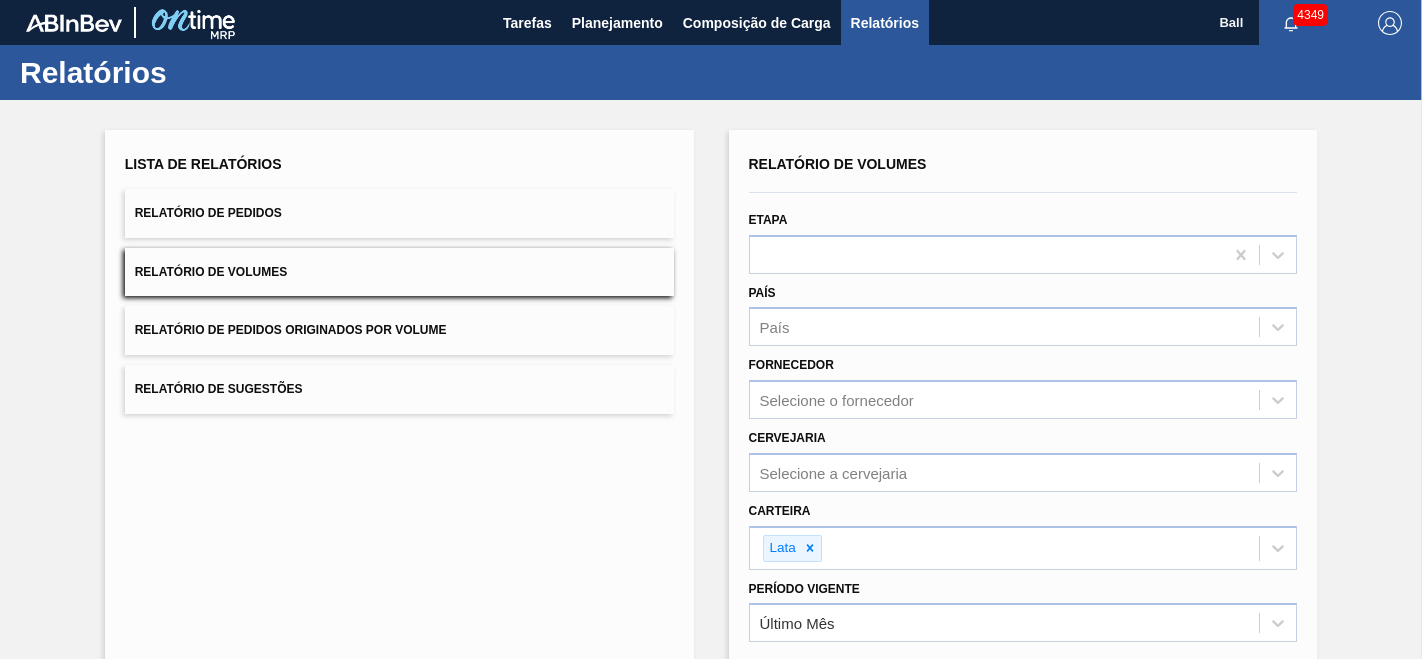scroll, scrollTop: 0, scrollLeft: 0, axis: both 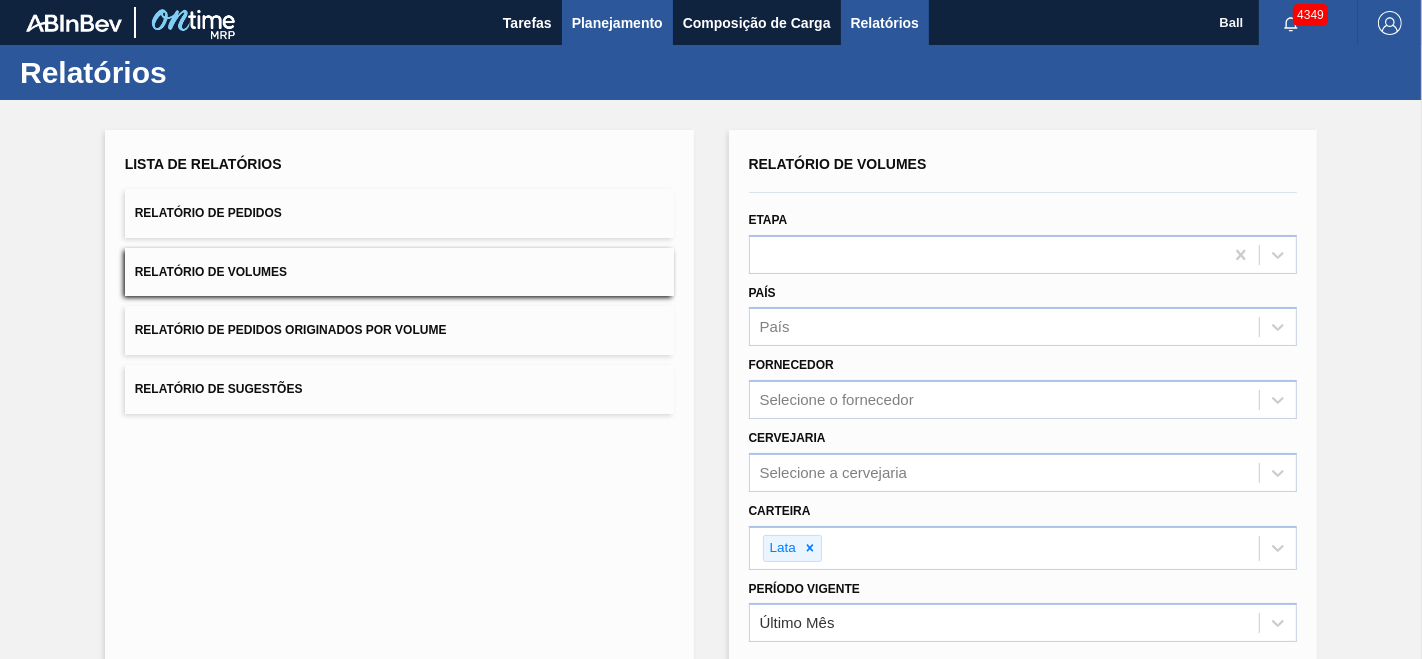 click on "Planejamento" at bounding box center [617, 23] 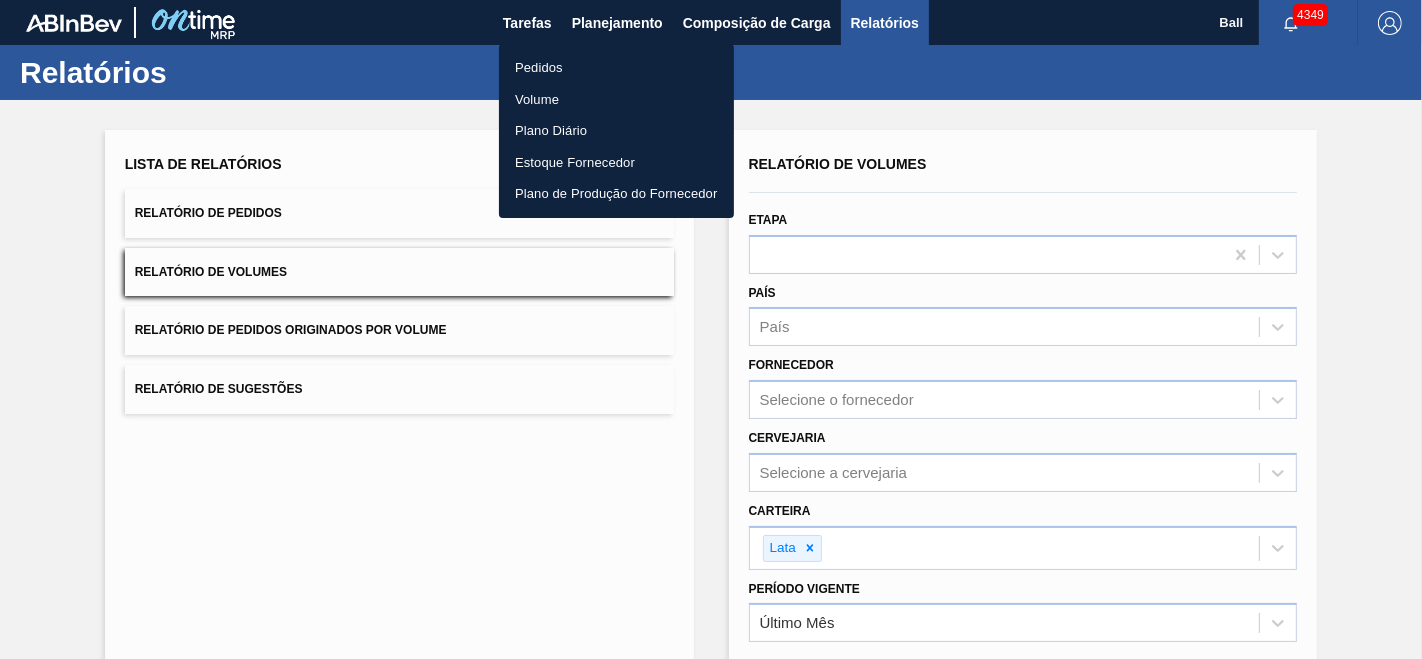 click on "Volume" at bounding box center (616, 100) 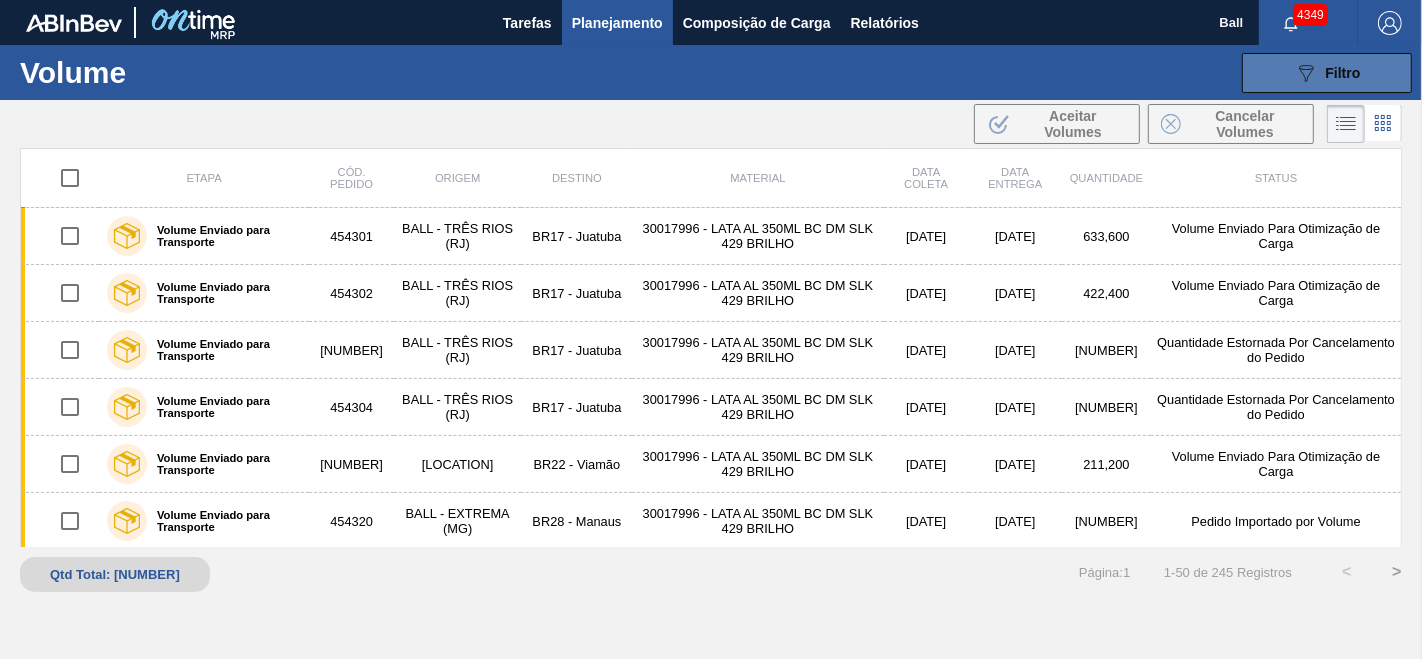 click on "089F7B8B-B2A5-4AFE-B5C0-19BA573D28AC Filtro" at bounding box center [1327, 73] 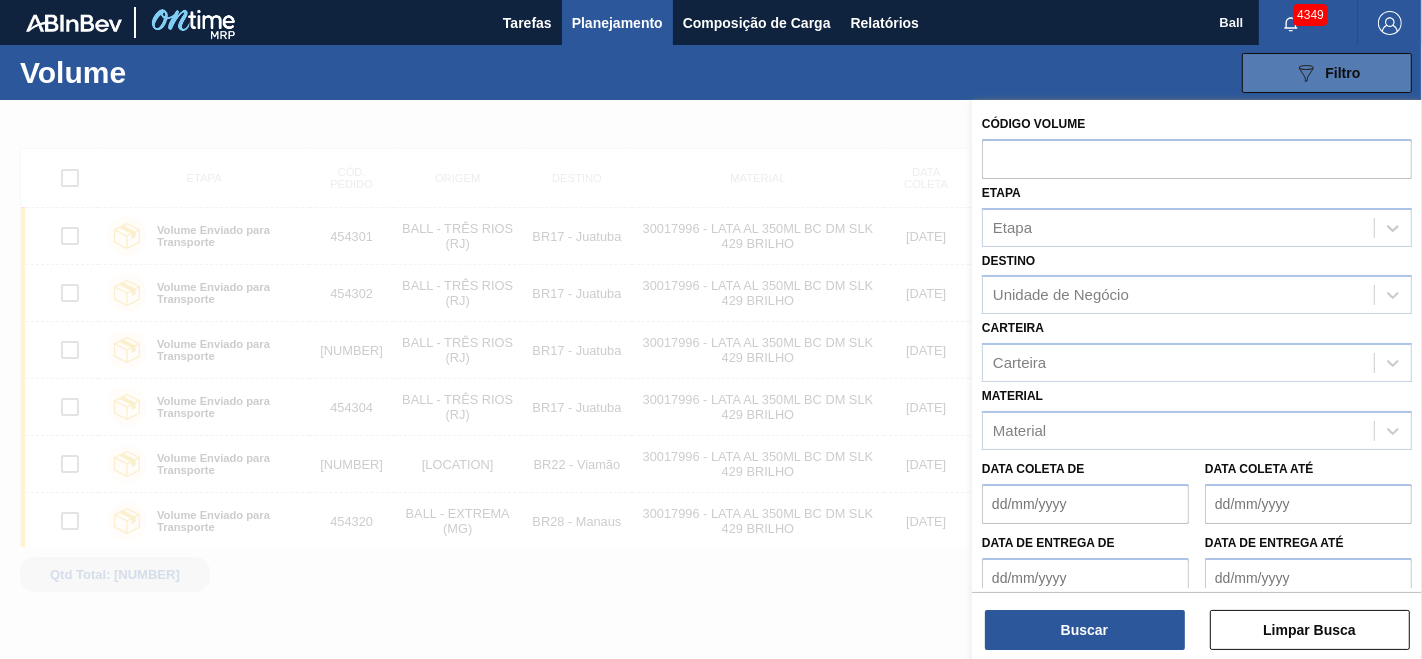 type 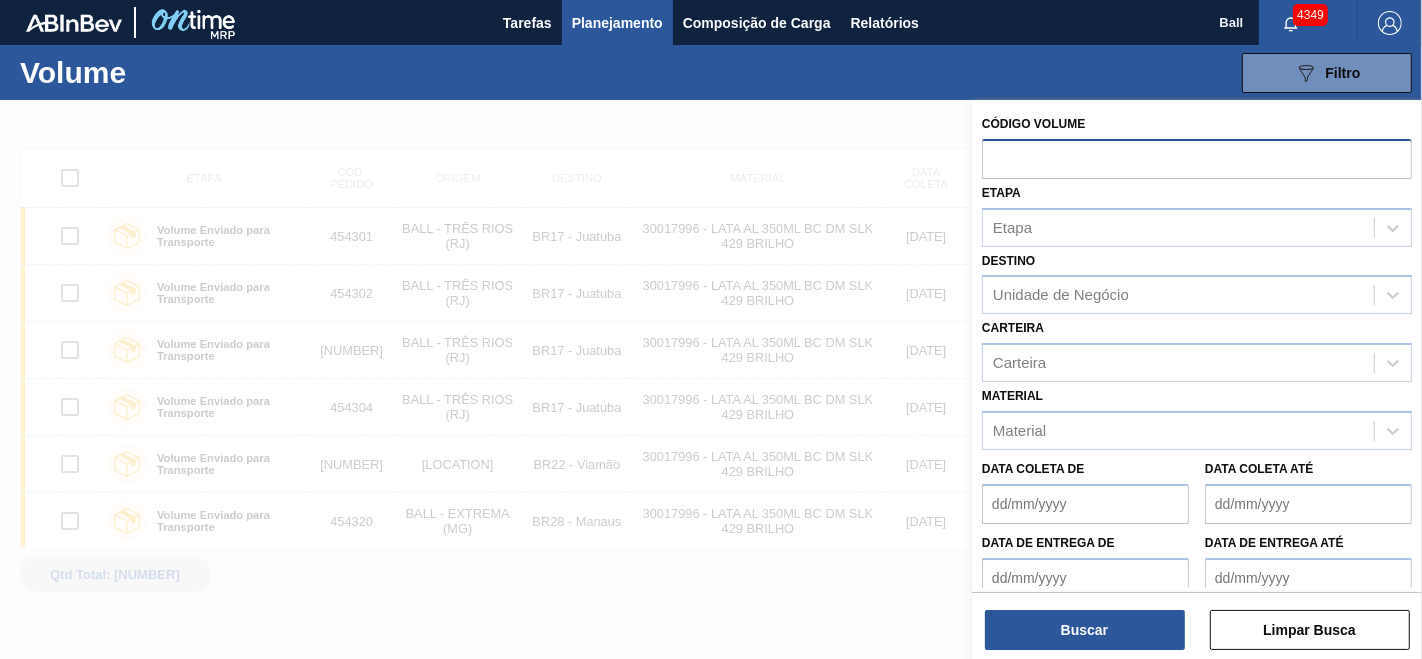 click at bounding box center [1197, 158] 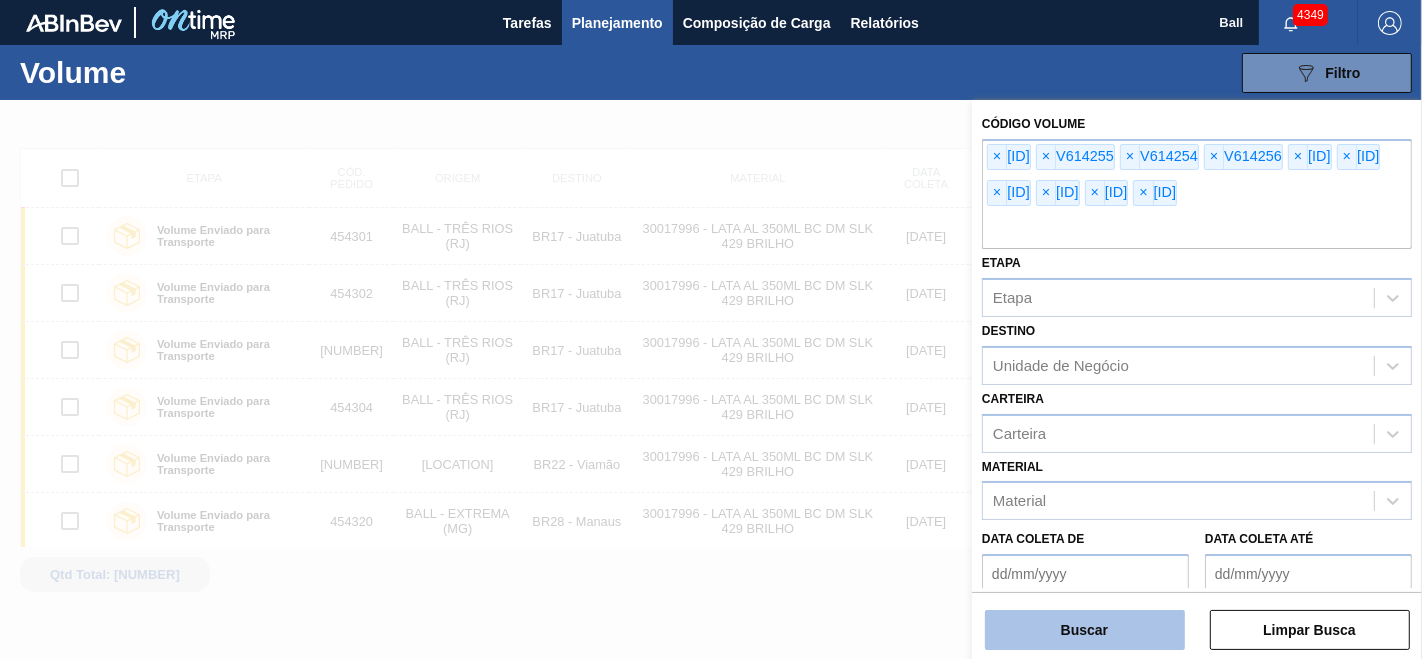 click on "Buscar" at bounding box center (1085, 630) 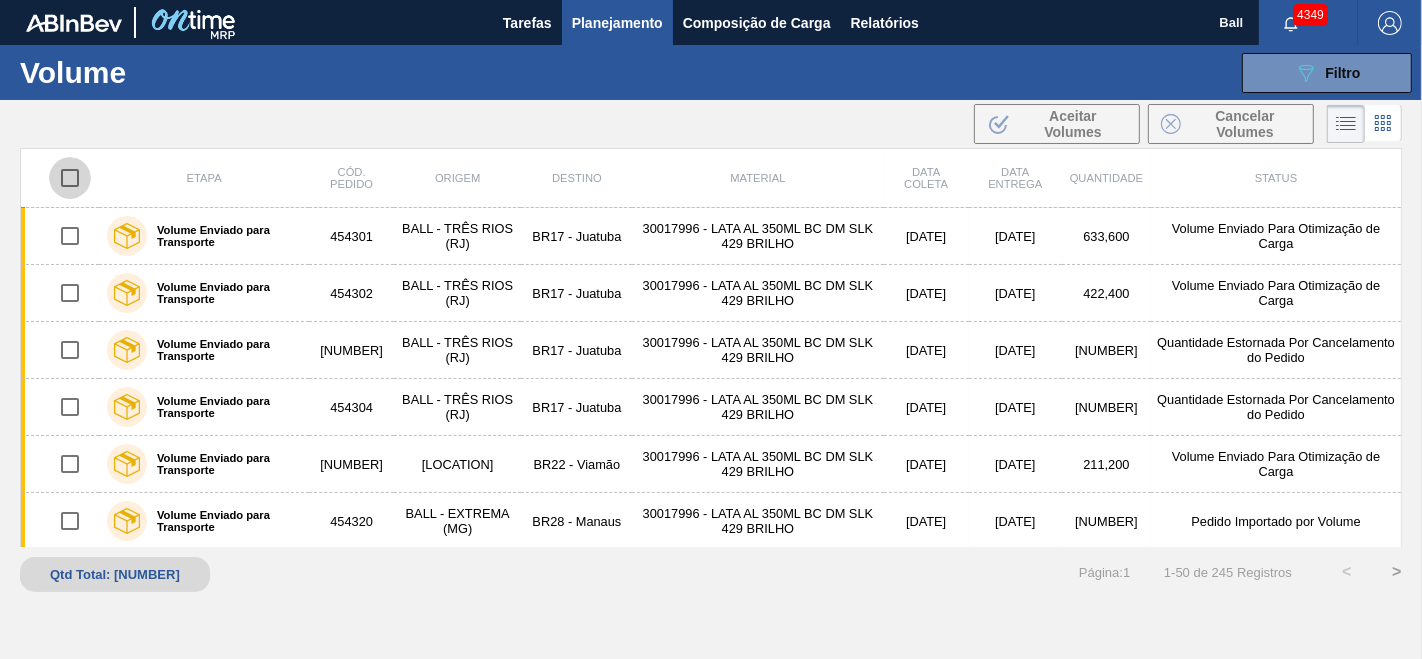 click at bounding box center [70, 178] 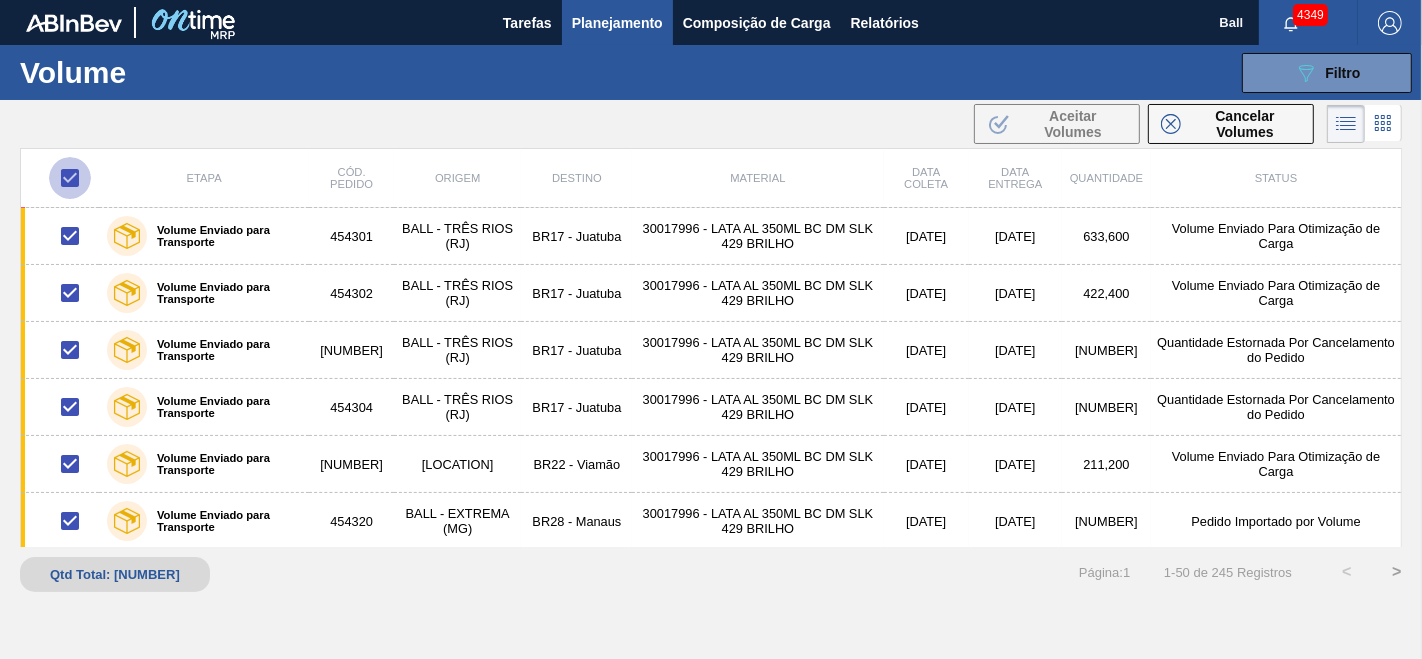 click at bounding box center [70, 178] 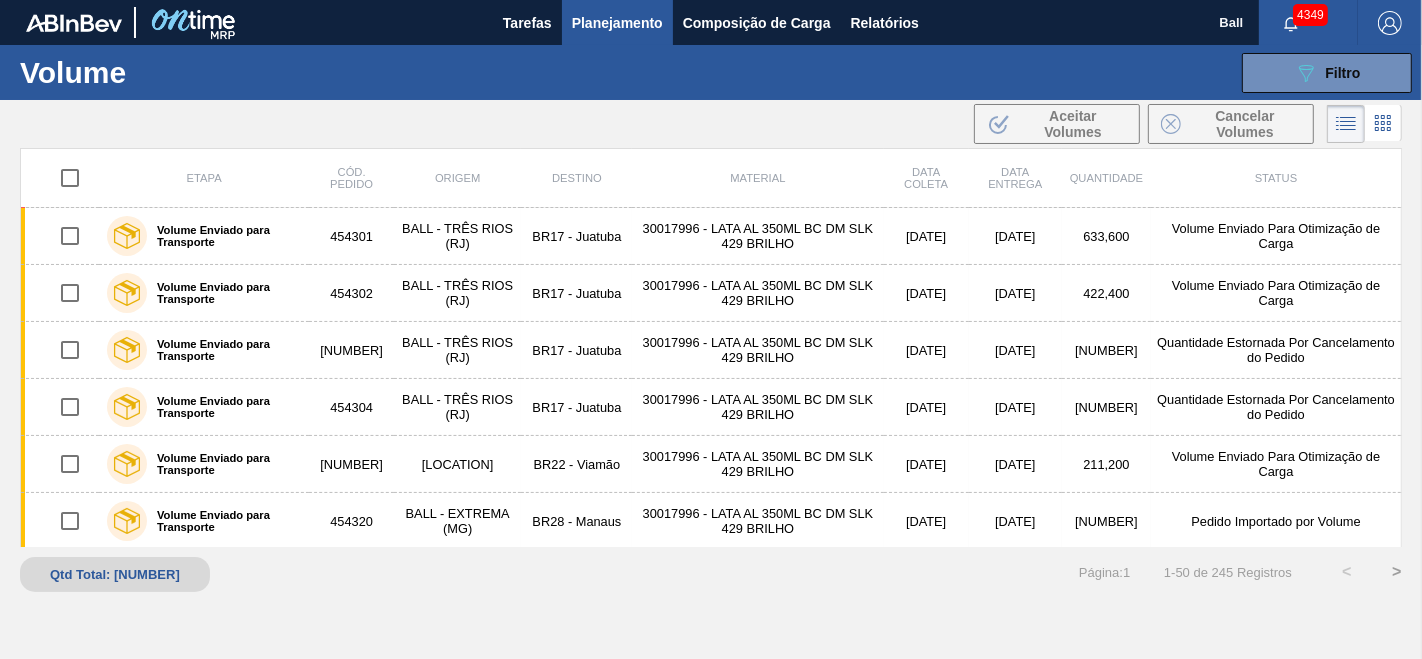 click 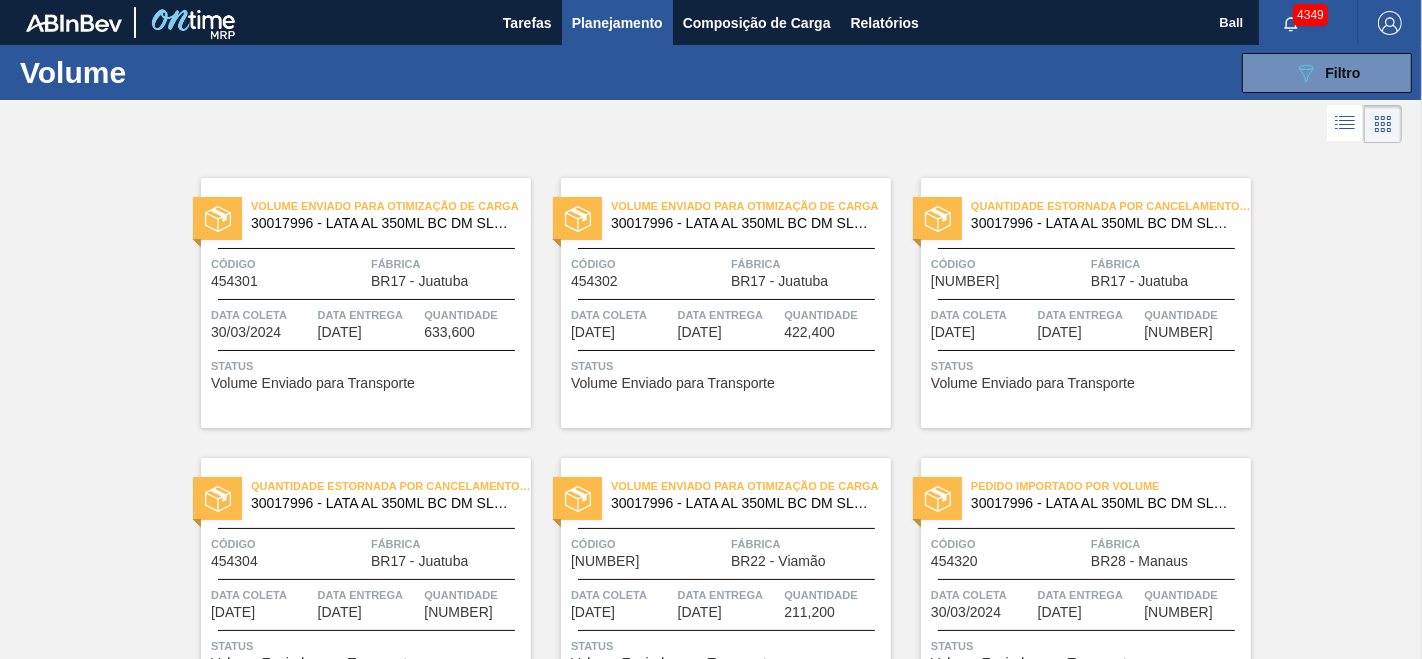 click 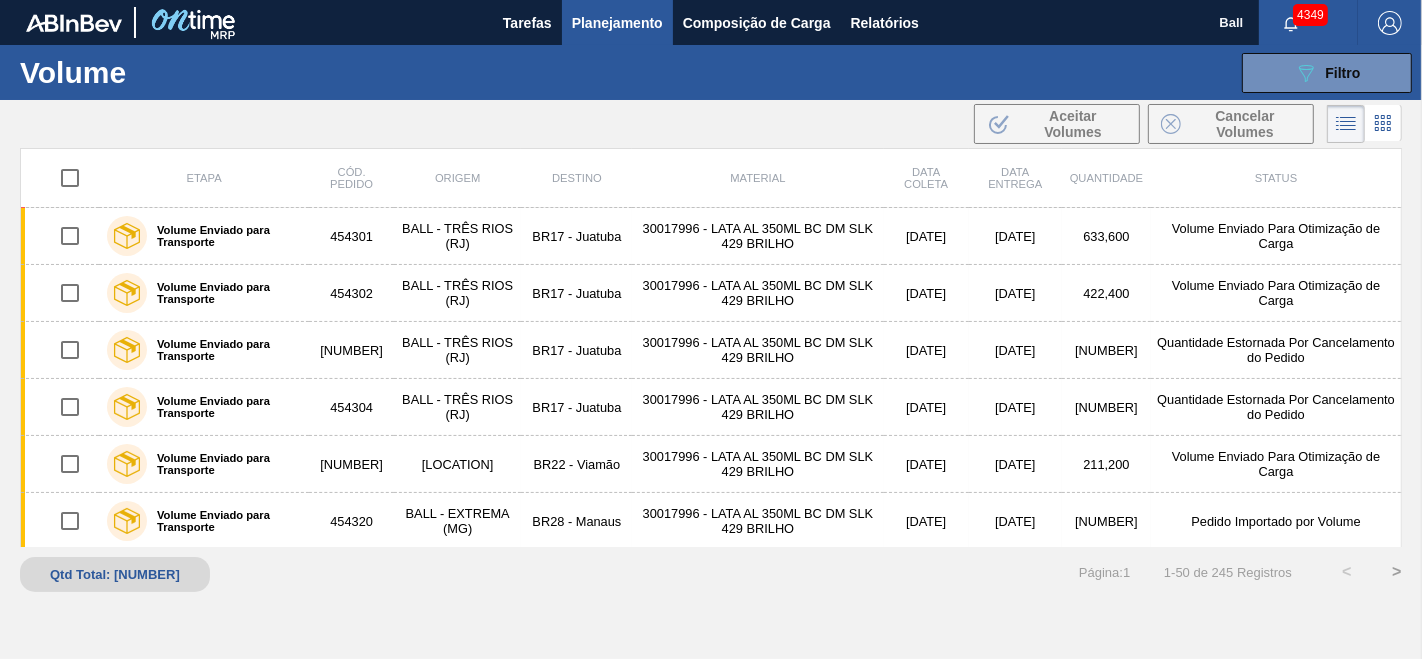 click on "[ID] Filtro Código Volume  ×  [ID]  ×  [ID]  ×  [ID]  ×  [ID]  ×  [ID]  ×  [ID]  ×  [ID]  ×  [ID]  ×  [ID] Etapa Etapa Destino Unidade de Negócio Carteira Carteira Material Material Data coleta de Data coleta até Data de Entrega de Data de Entrega até Hora entrega de Hora entrega até Mostrar itens pendentes Buscar Limpar Busca" at bounding box center [857, 73] 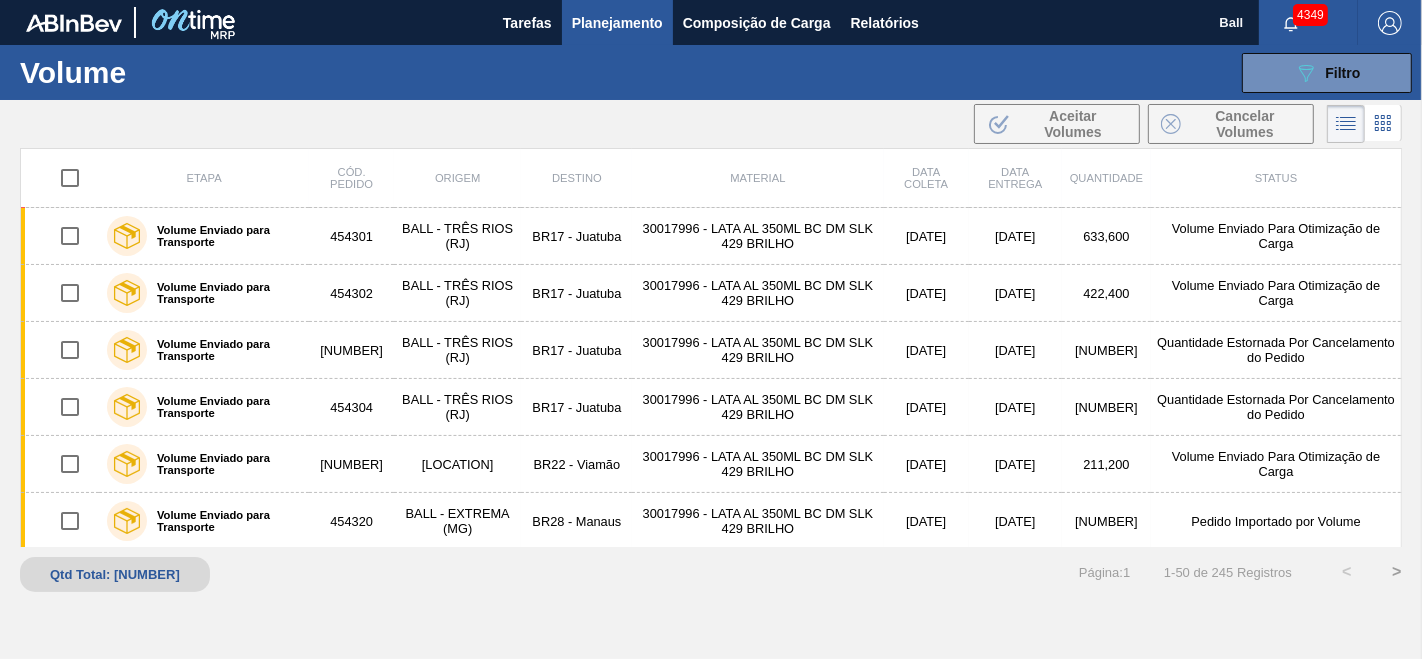 click at bounding box center (70, 178) 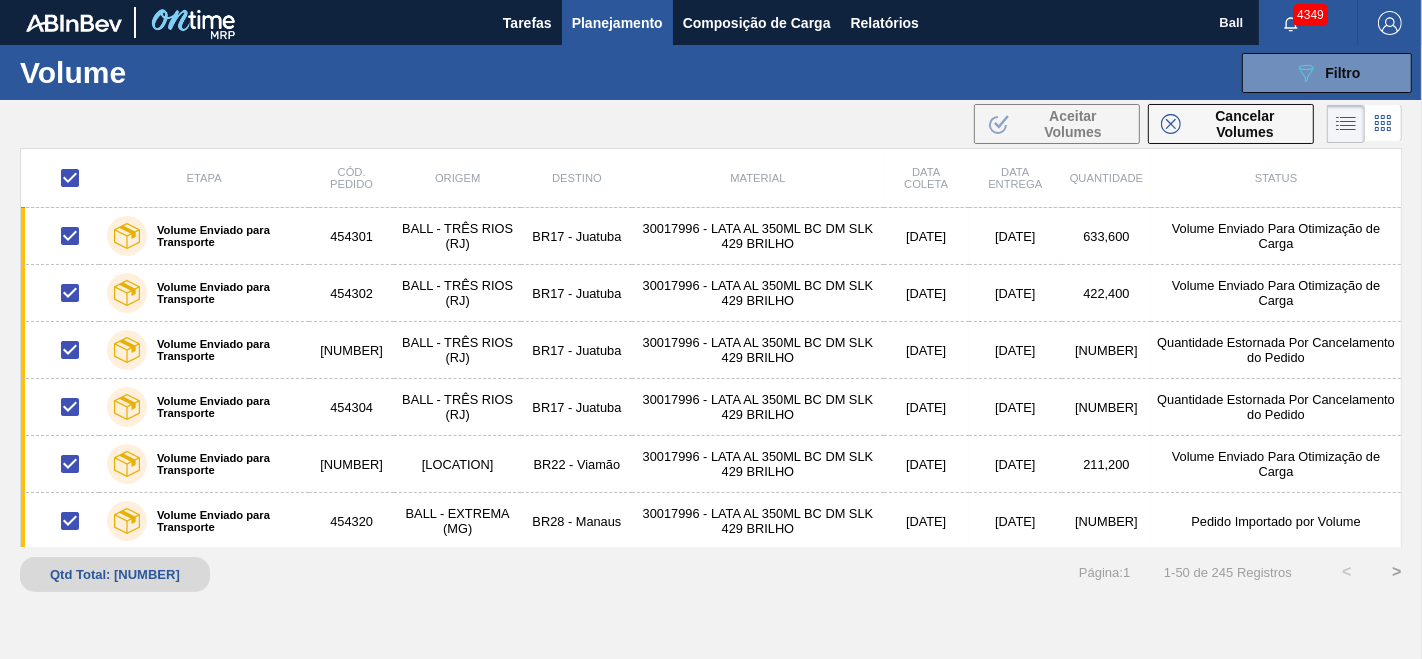 checkbox on "true" 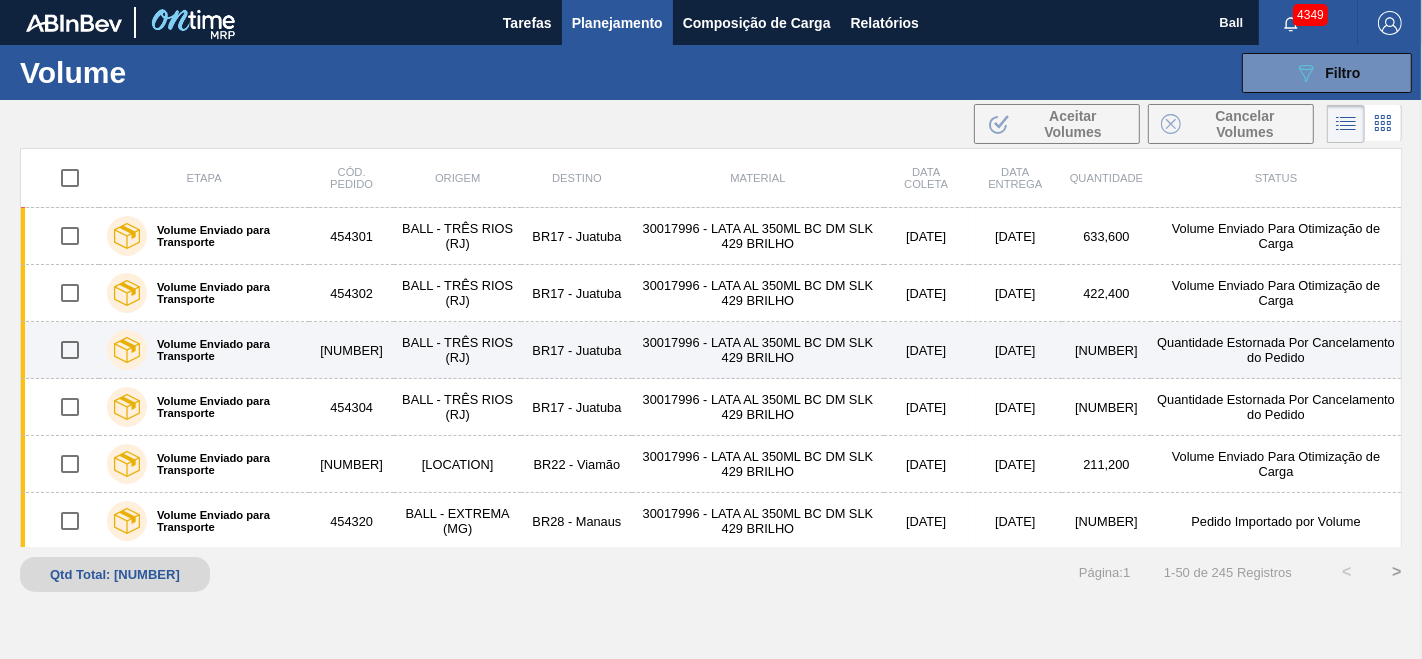 click on "BALL - TRÊS RIOS (RJ)" at bounding box center [458, 350] 